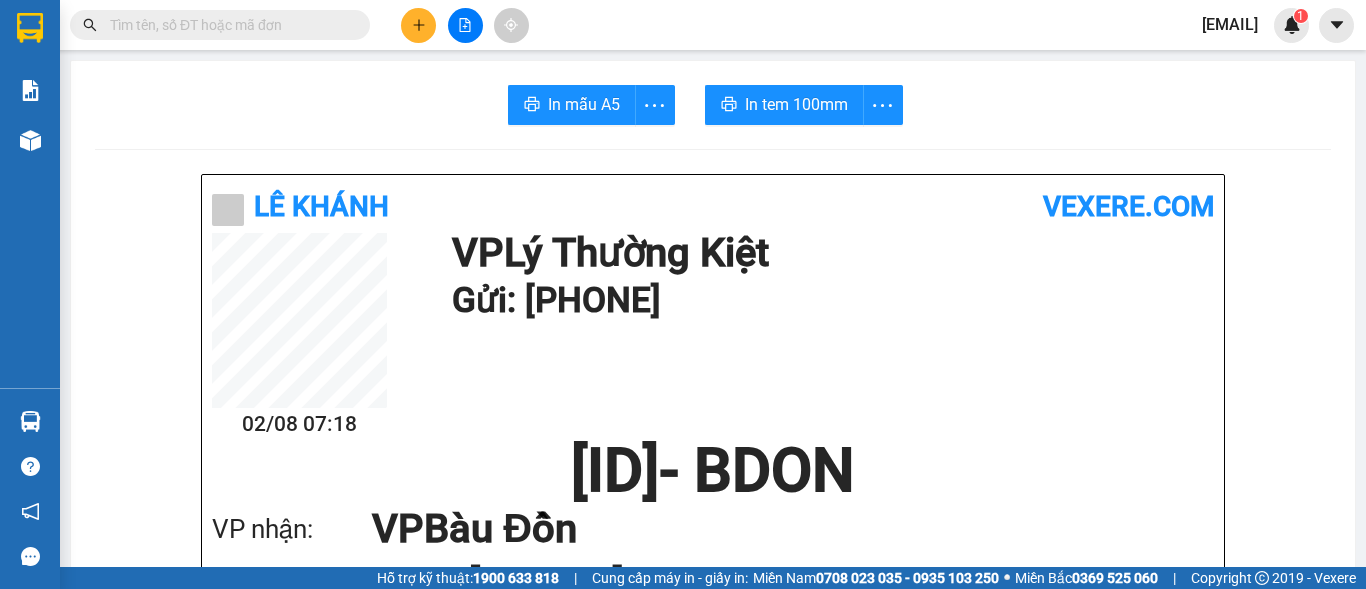 scroll, scrollTop: 0, scrollLeft: 0, axis: both 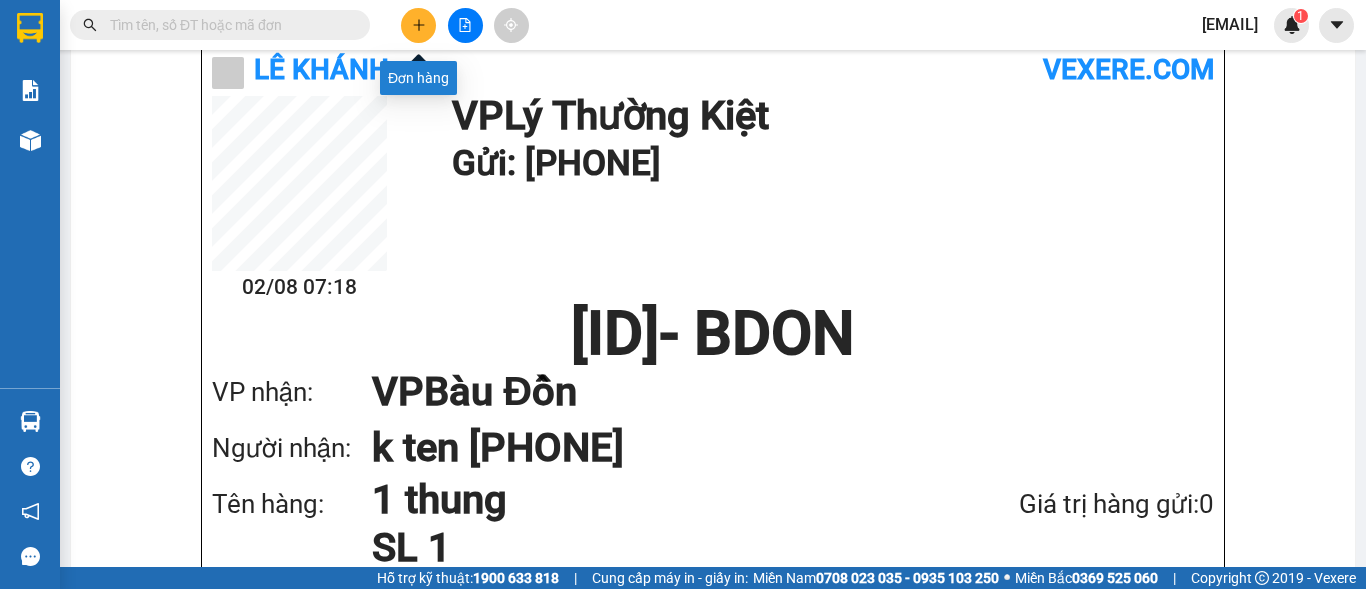 click at bounding box center [418, 25] 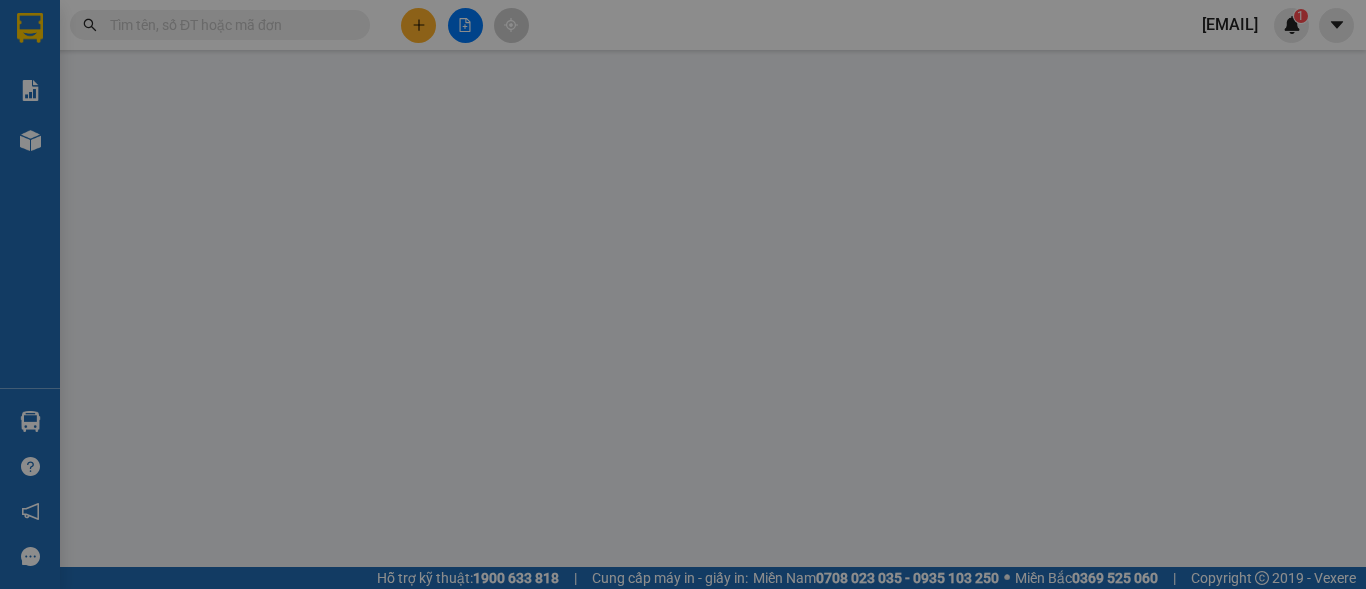 scroll, scrollTop: 0, scrollLeft: 0, axis: both 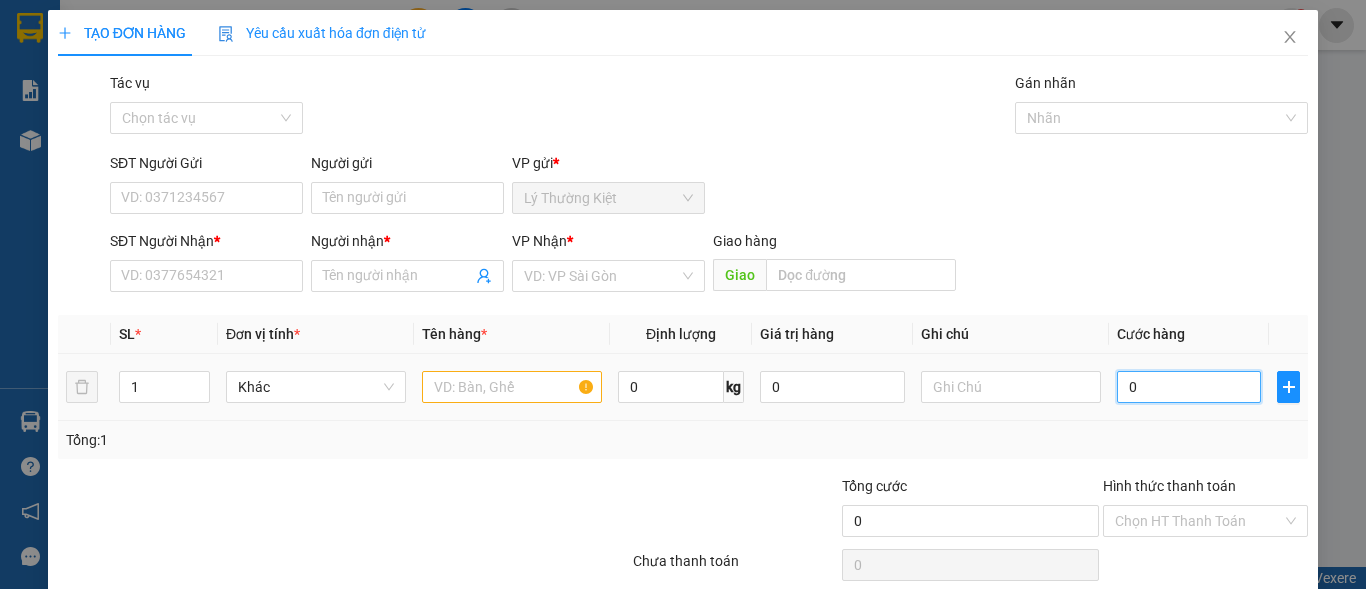 click on "0" at bounding box center (1189, 387) 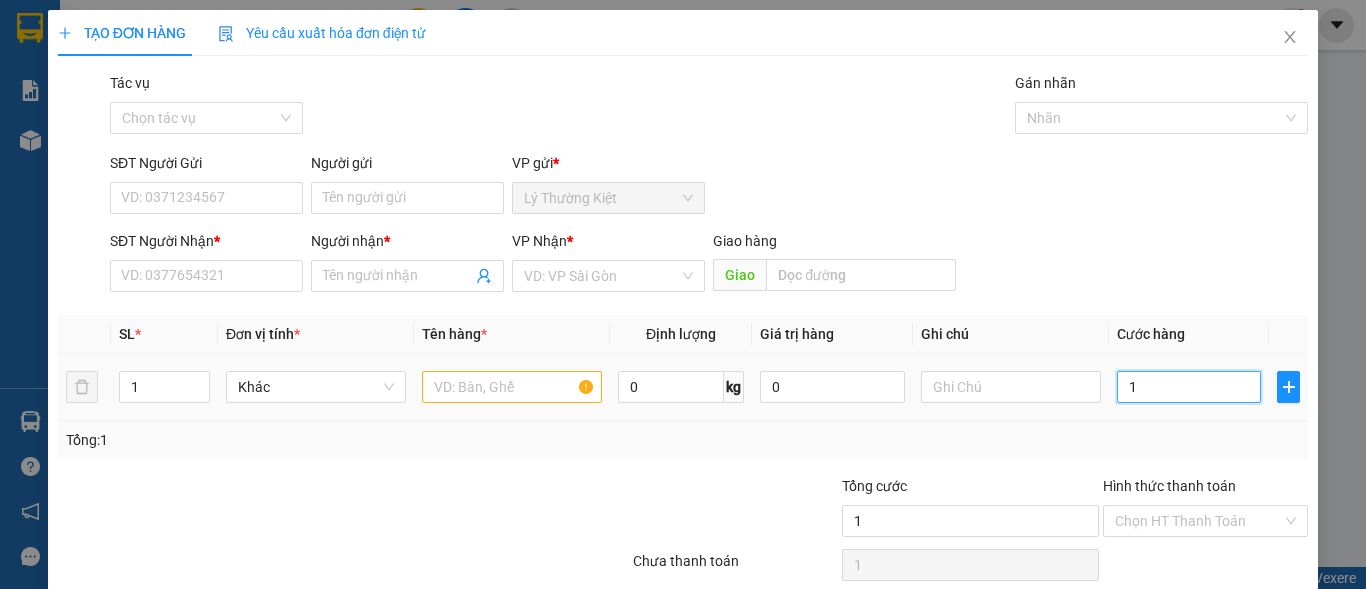 type on "15" 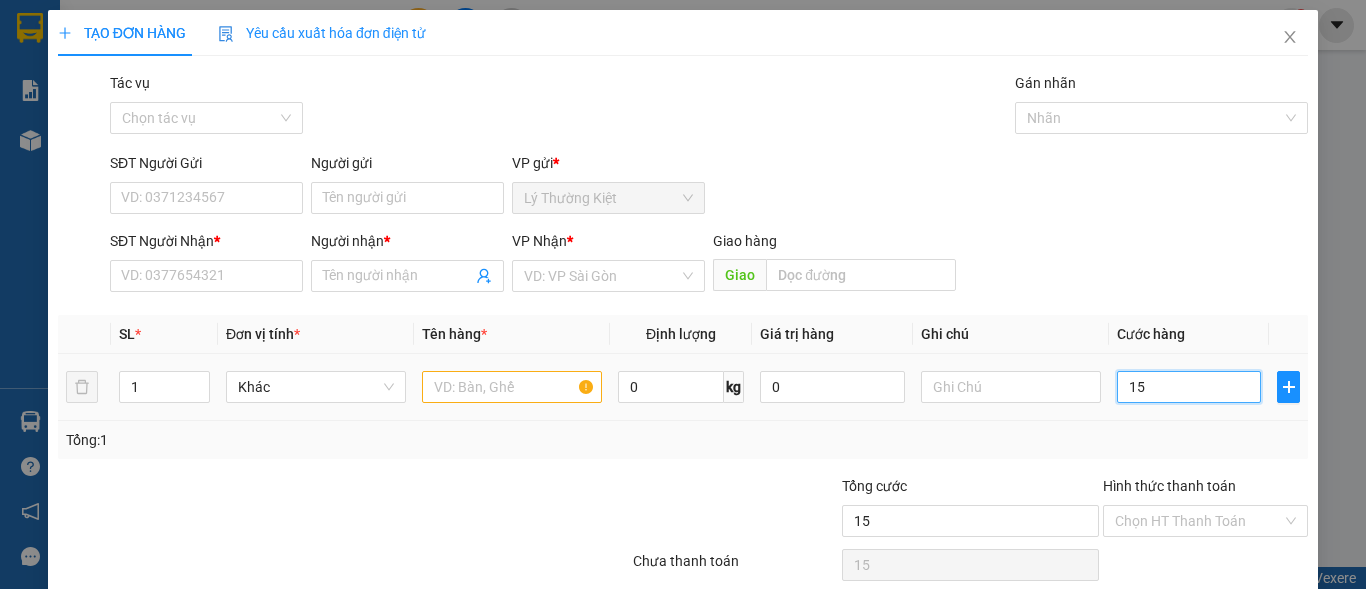 type on "150" 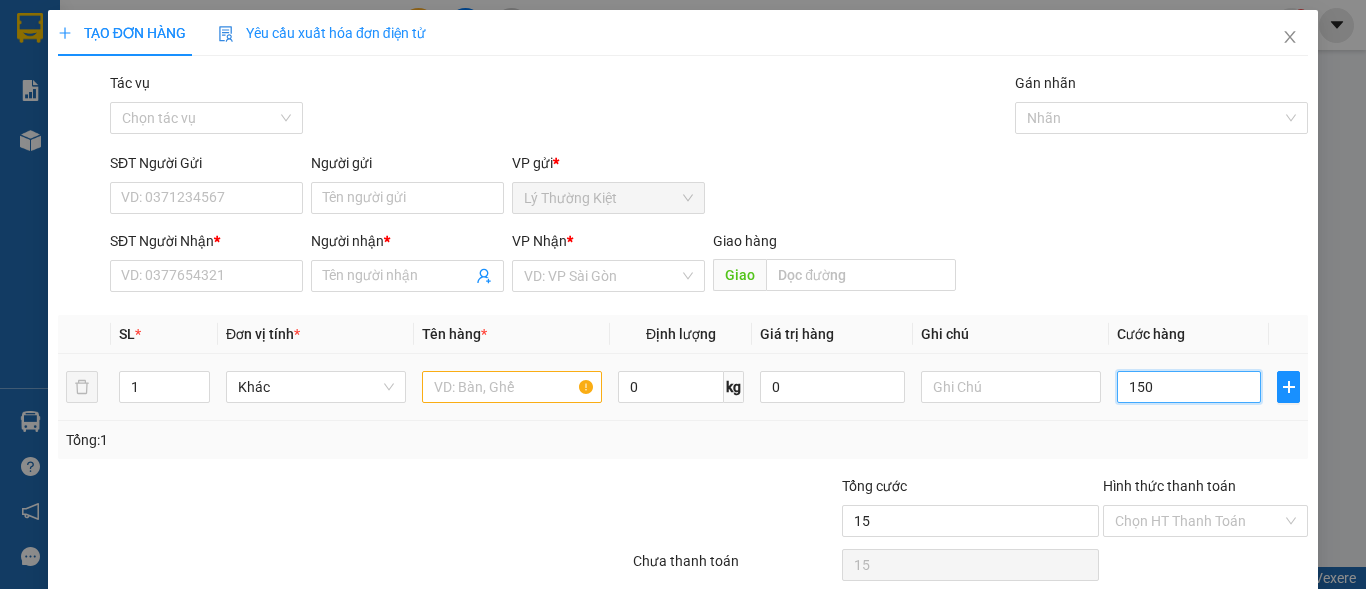 type on "150" 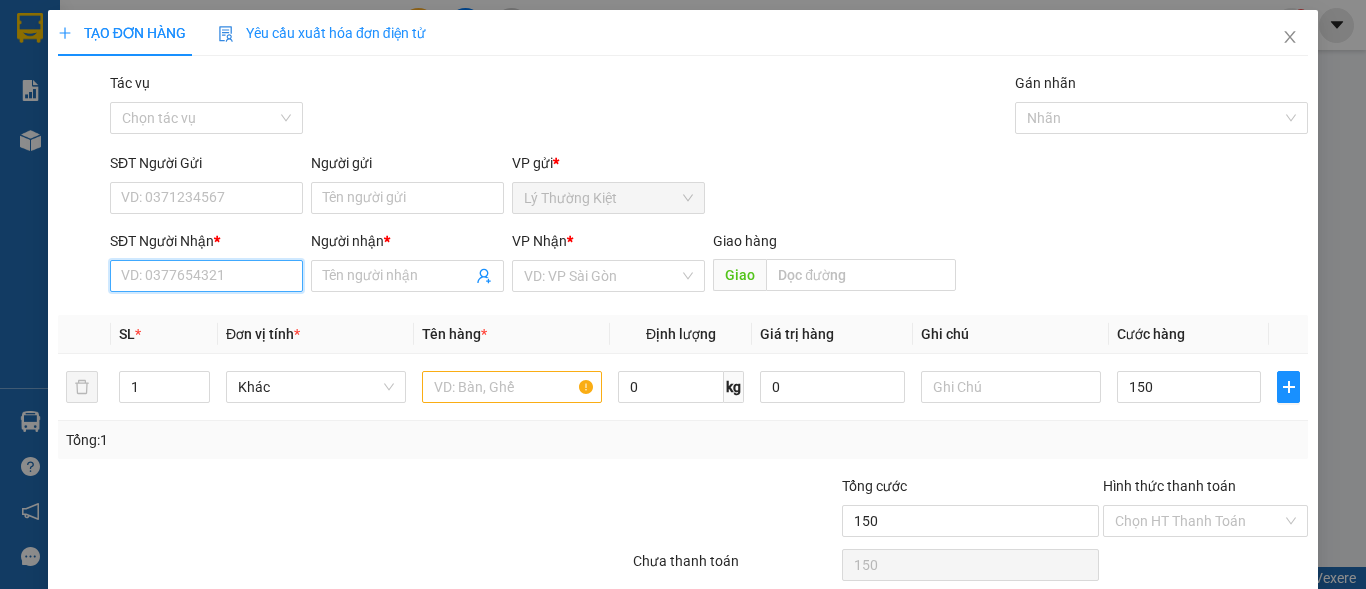type on "150.000" 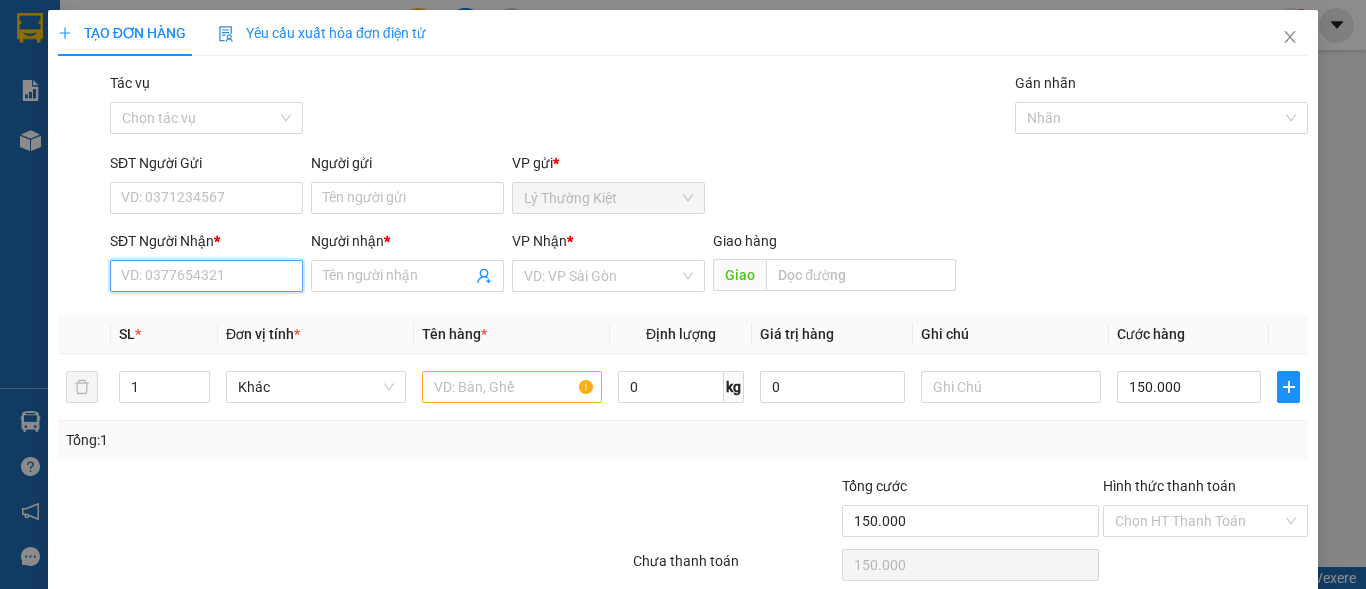 click on "SĐT Người Nhận  *" at bounding box center [206, 276] 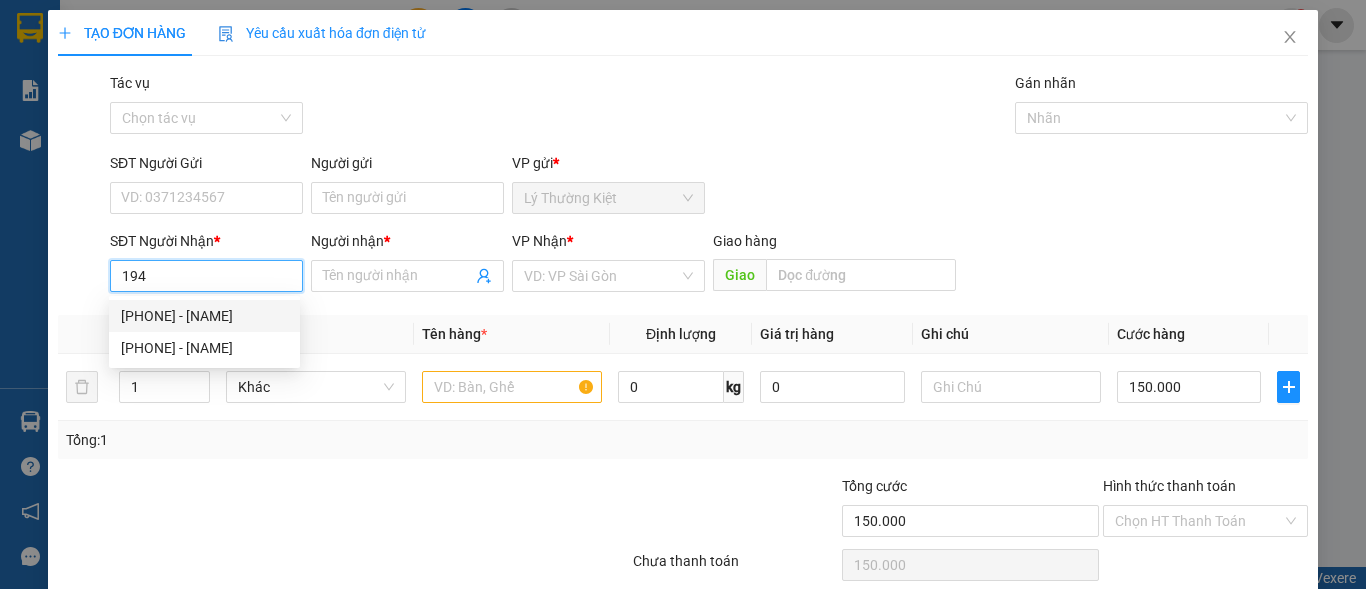 click on "[PHONE] - [NAME]" at bounding box center (204, 316) 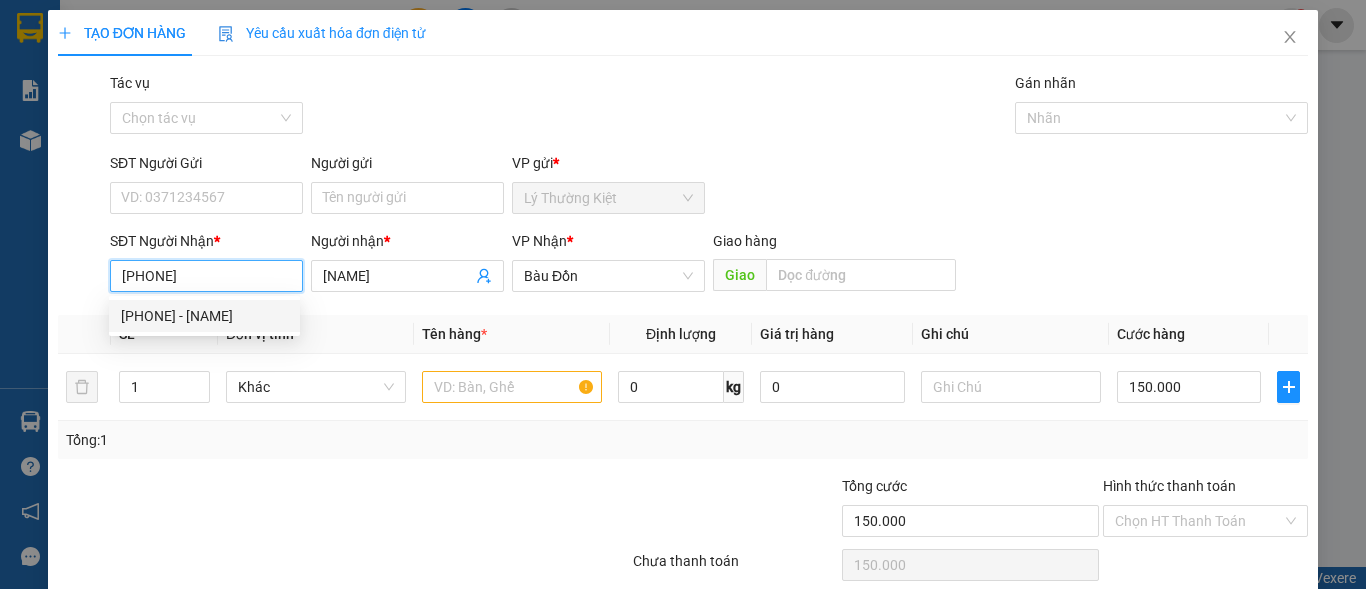type on "50.000" 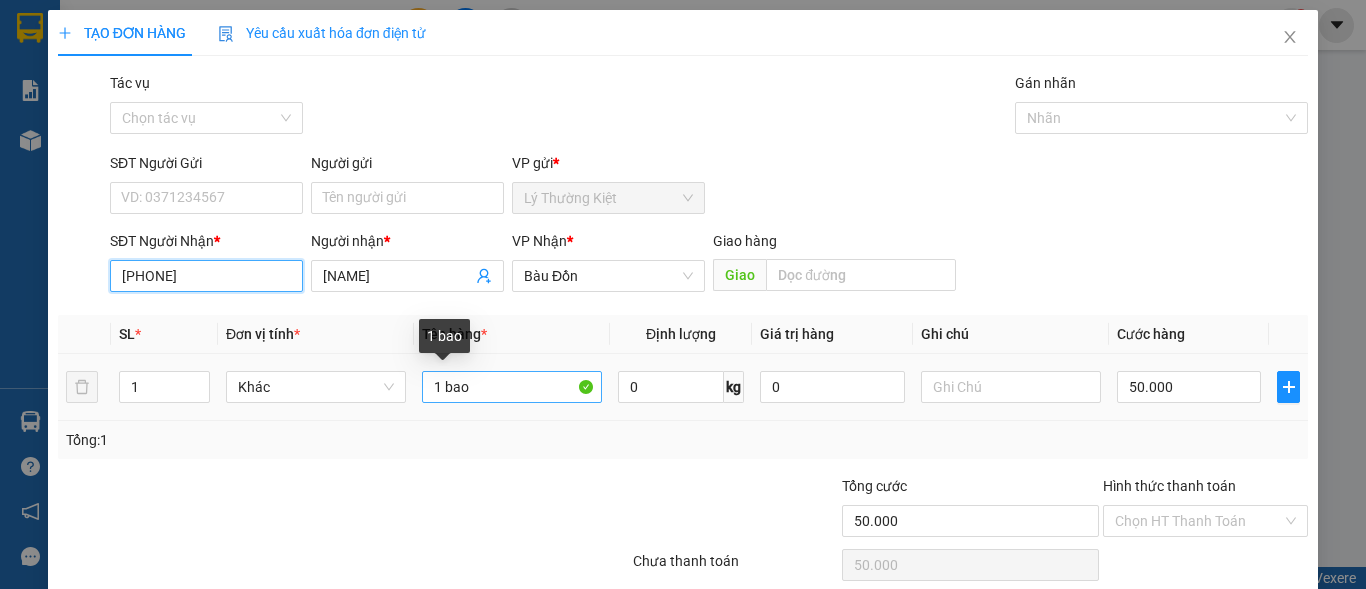 type on "[PHONE]" 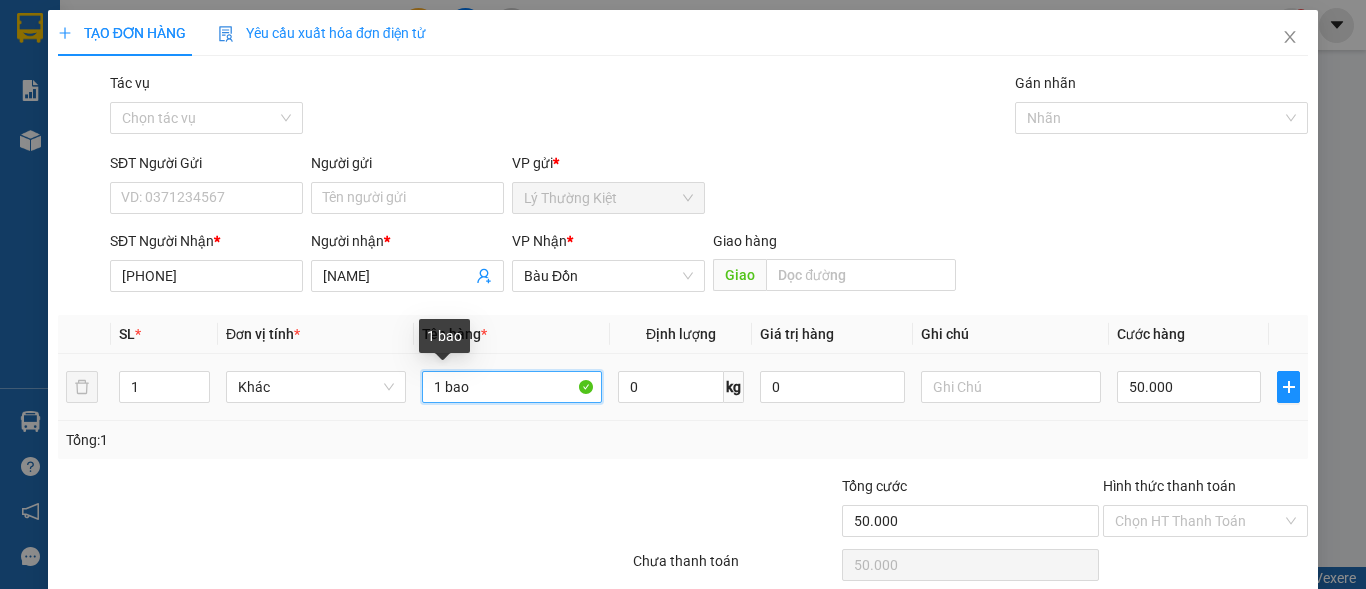 click on "1 bao" at bounding box center (512, 387) 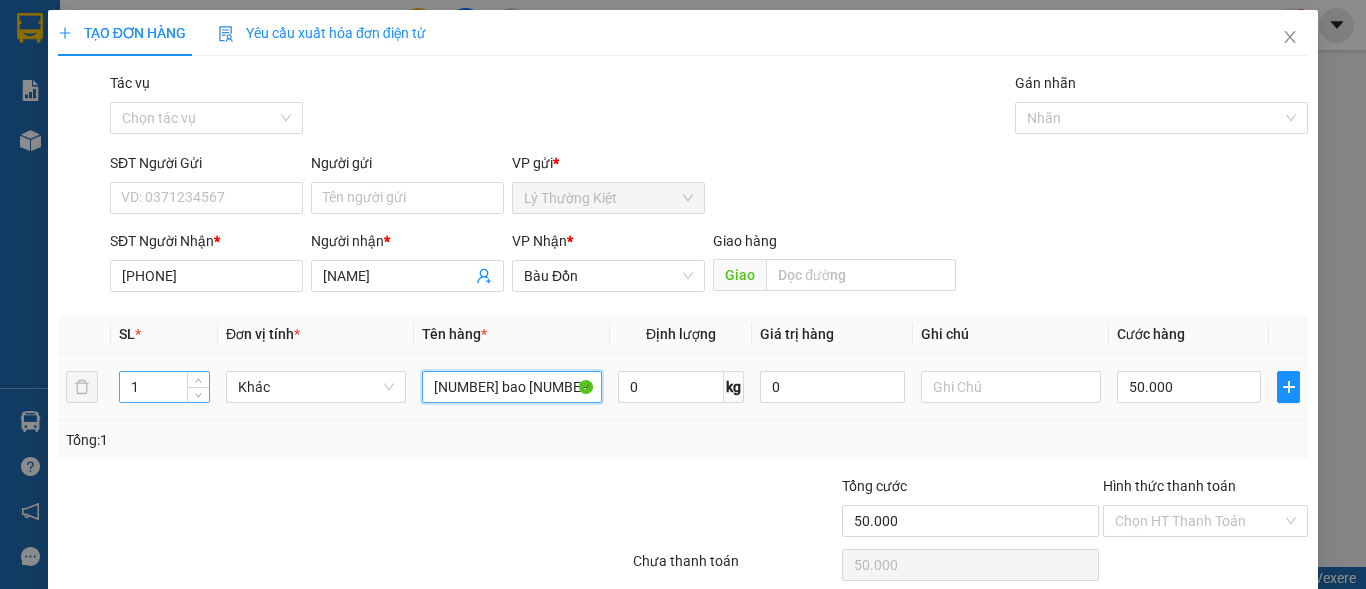 type on "[NUMBER] bao [NUMBER] thùng" 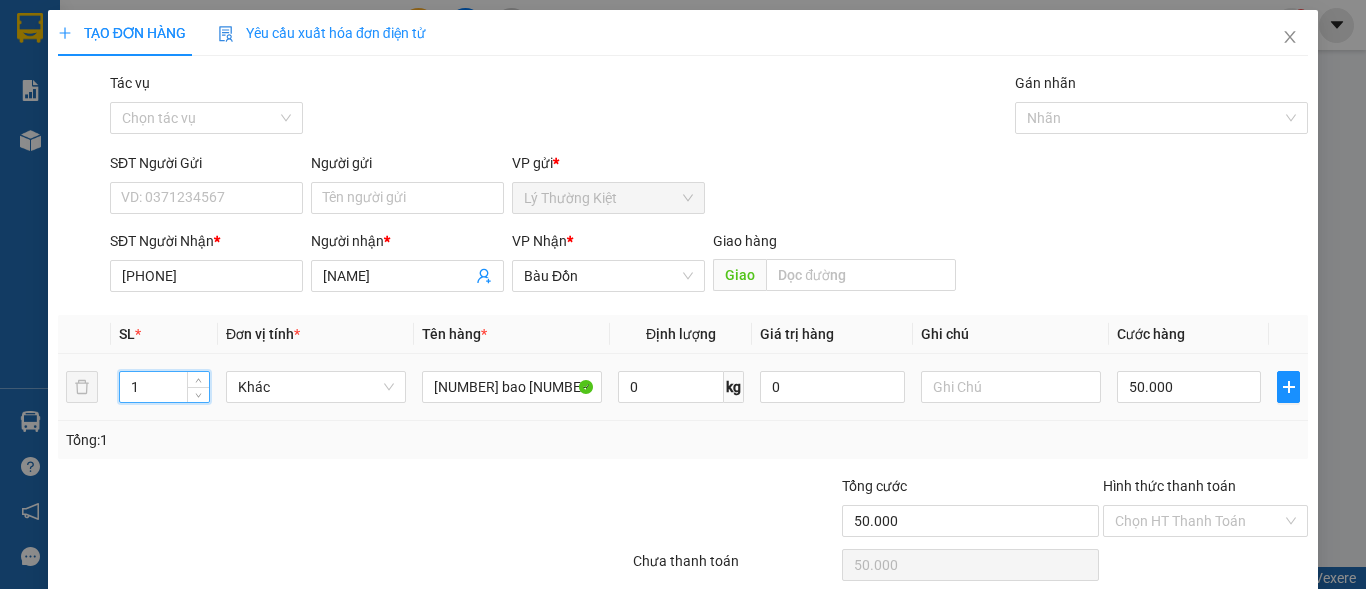 click on "1" at bounding box center [164, 387] 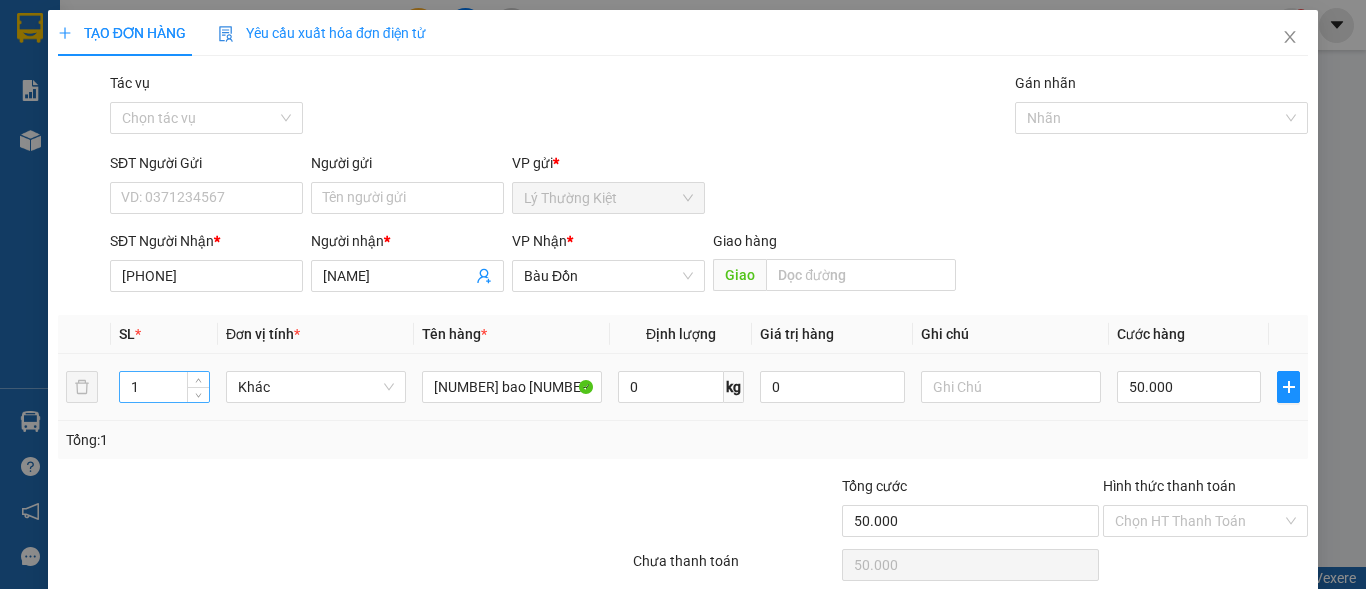 drag, startPoint x: 140, startPoint y: 369, endPoint x: 120, endPoint y: 383, distance: 24.41311 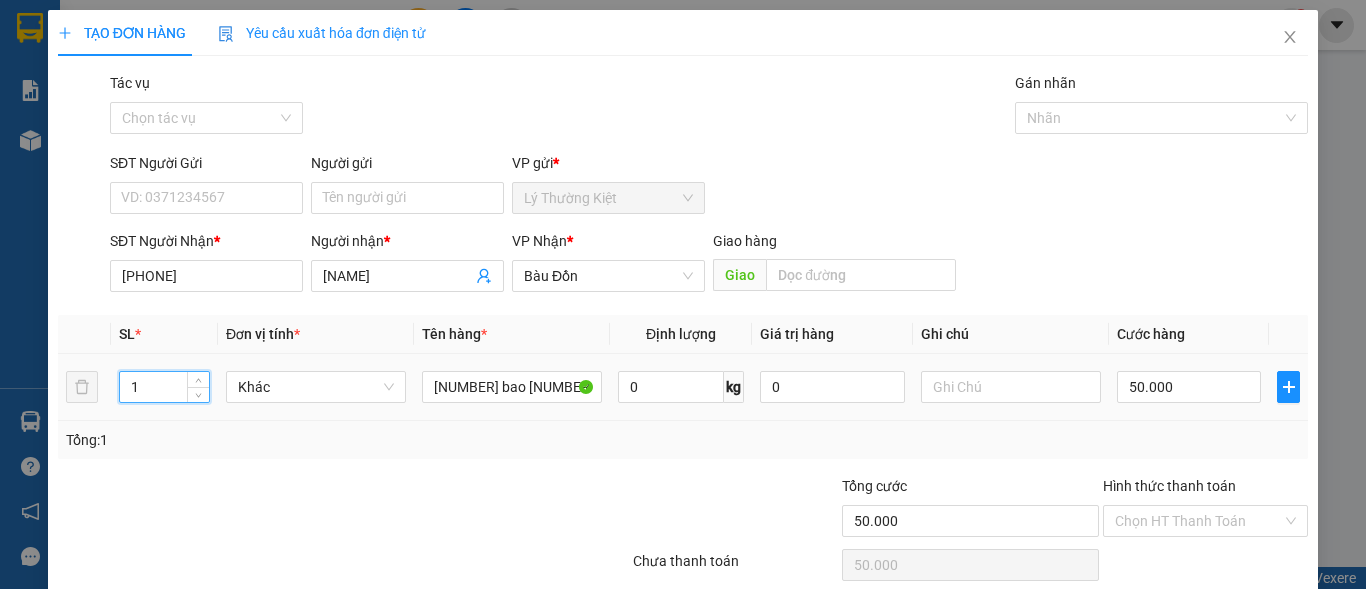 drag, startPoint x: 129, startPoint y: 388, endPoint x: 142, endPoint y: 391, distance: 13.341664 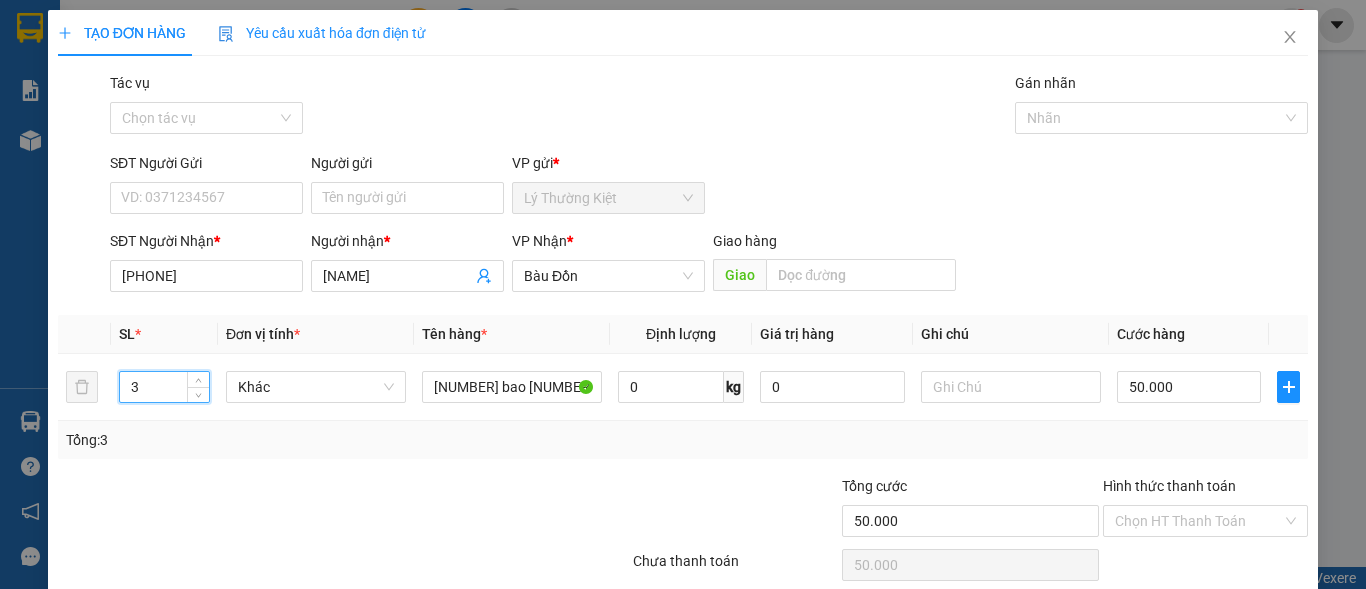 type on "3" 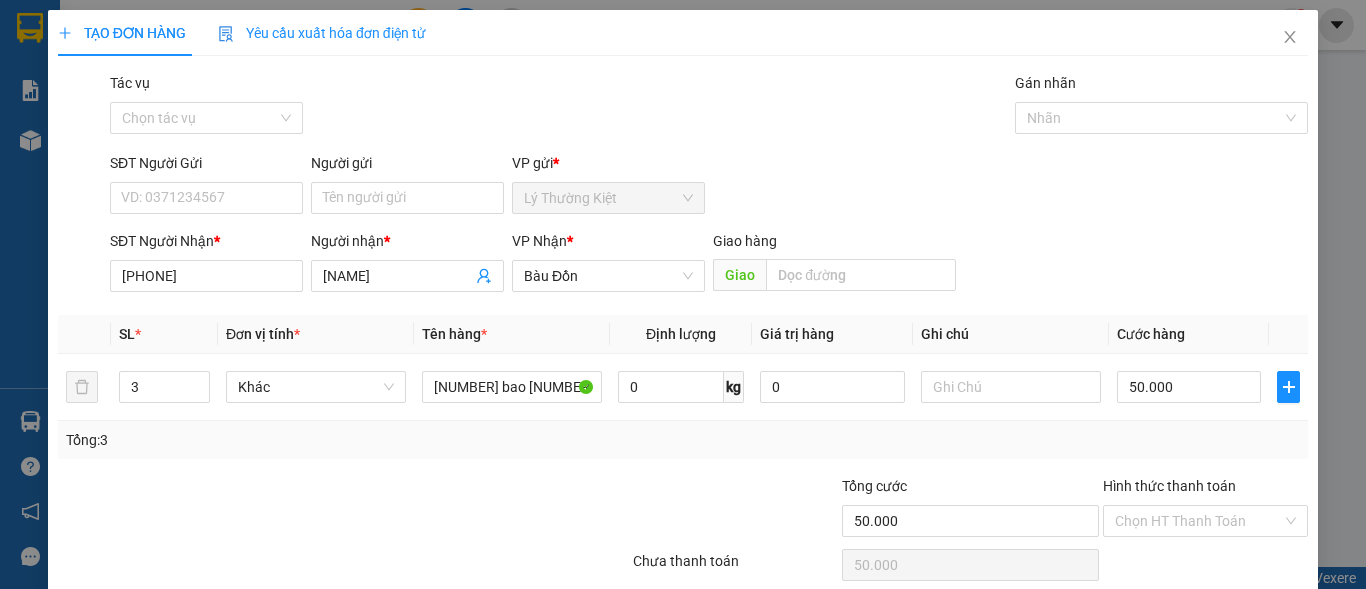 scroll, scrollTop: 82, scrollLeft: 0, axis: vertical 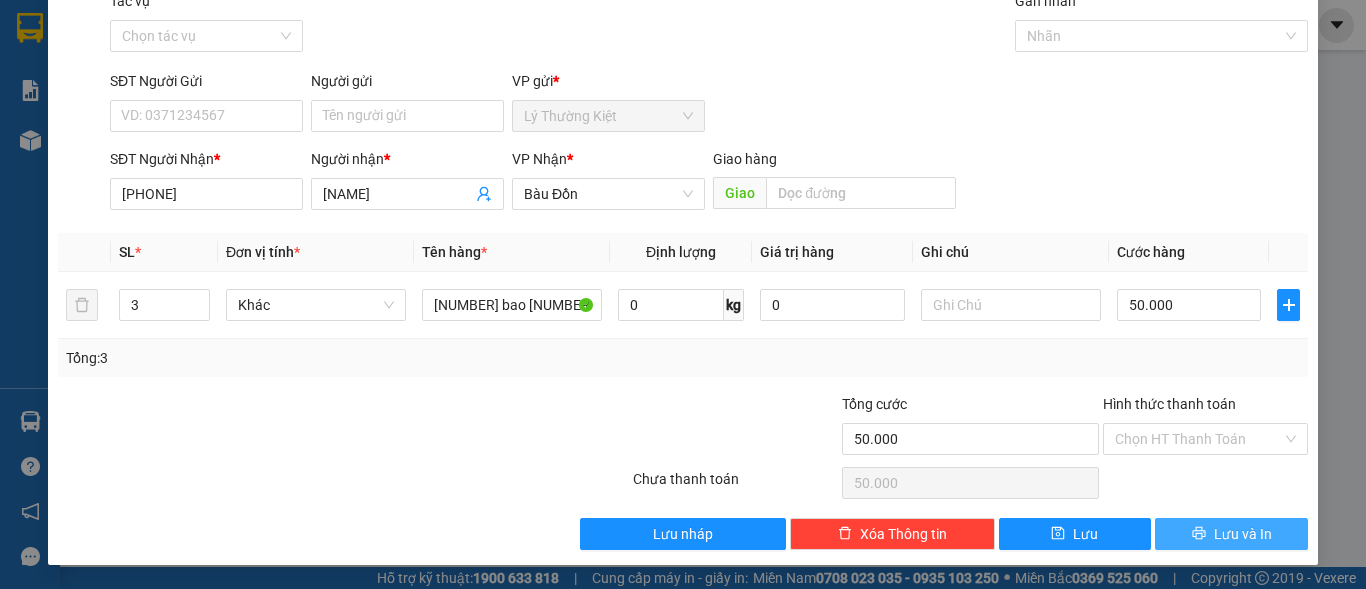 click on "Lưu và In" at bounding box center [1231, 534] 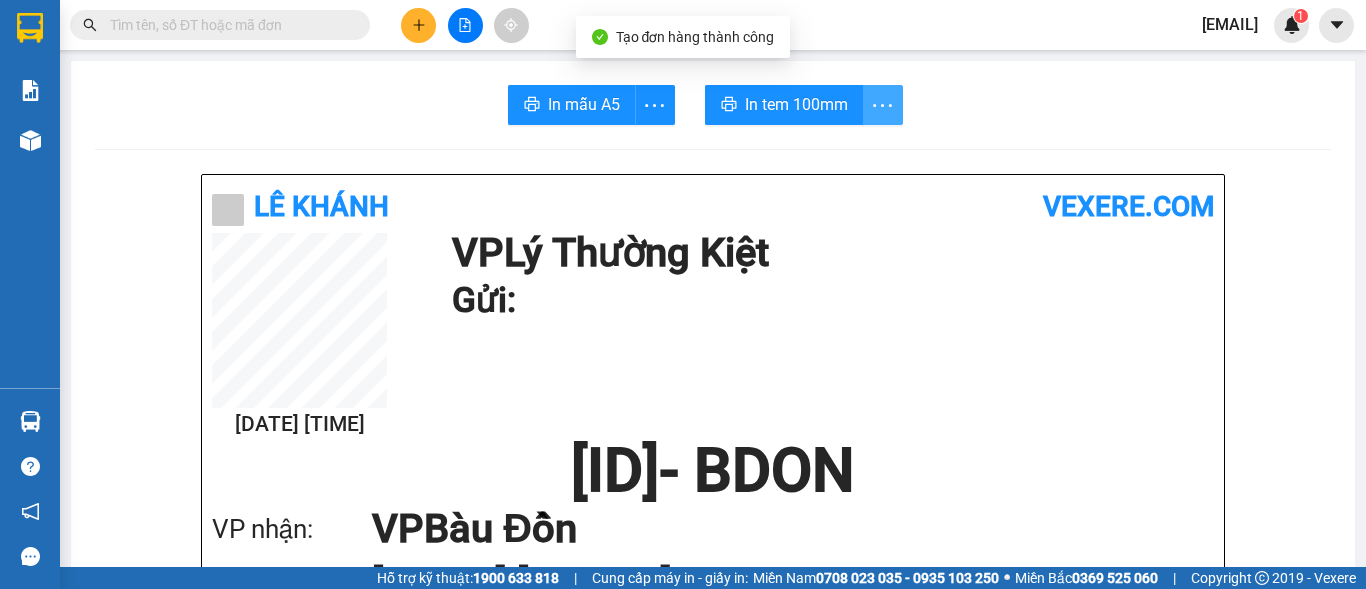 click 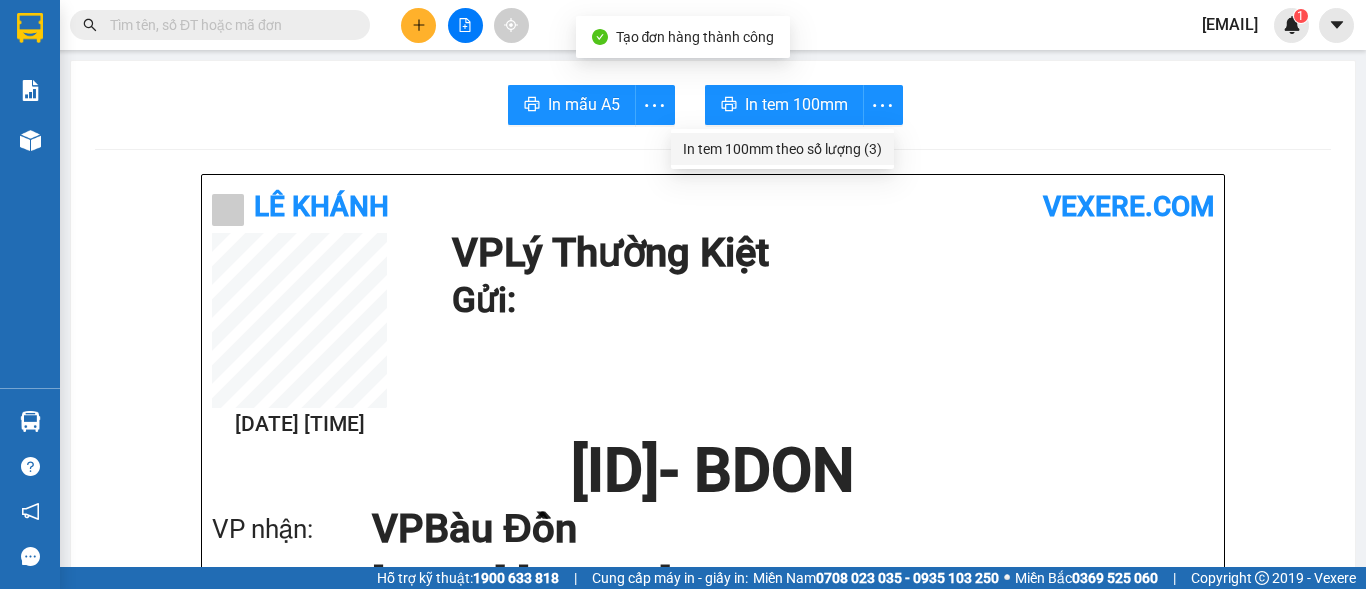 click on "In tem 100mm theo số lượng   (3)" at bounding box center [782, 149] 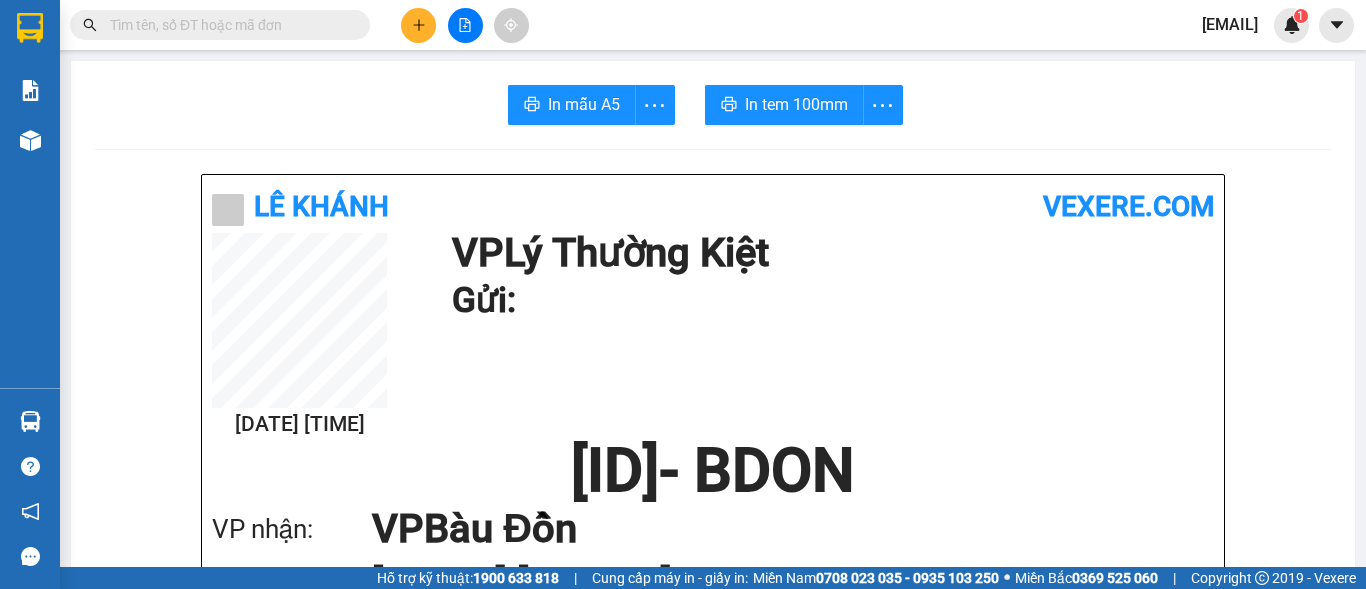 scroll, scrollTop: 0, scrollLeft: 0, axis: both 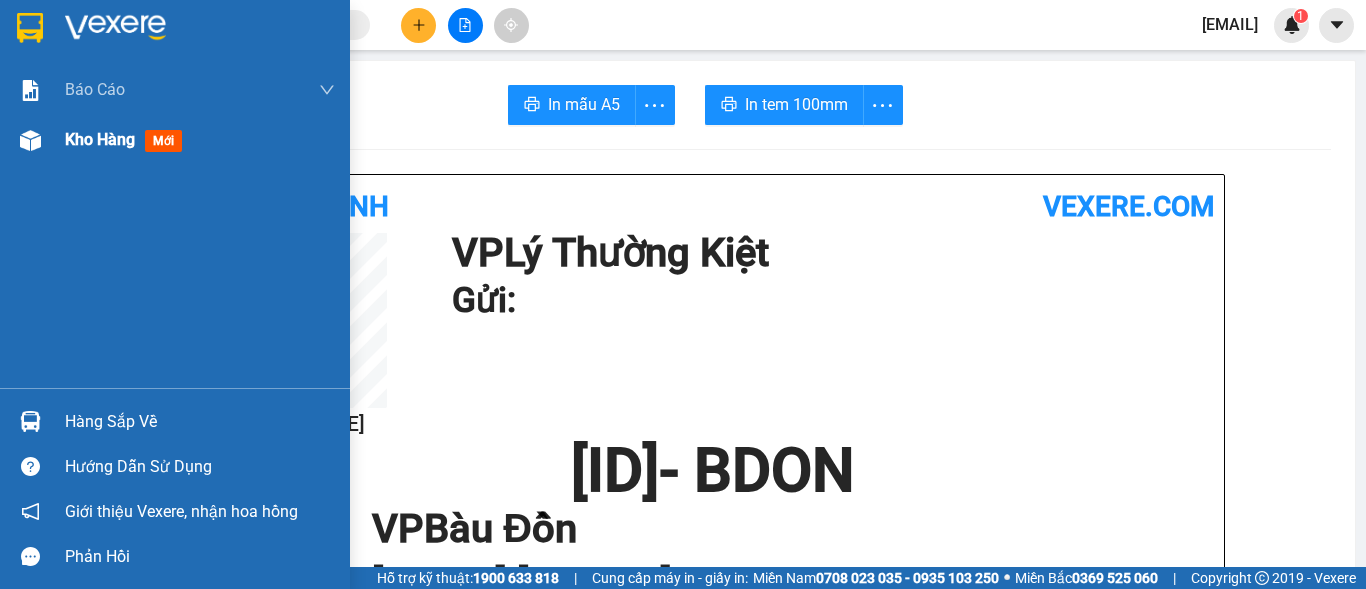 click at bounding box center (30, 140) 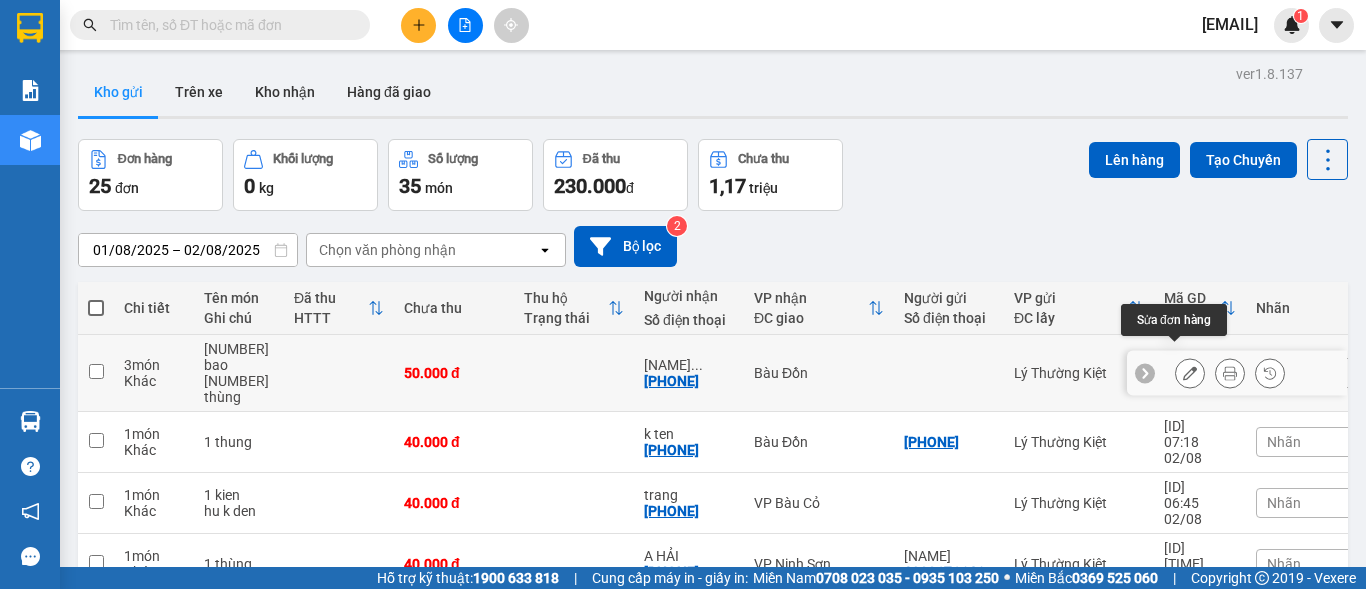 click 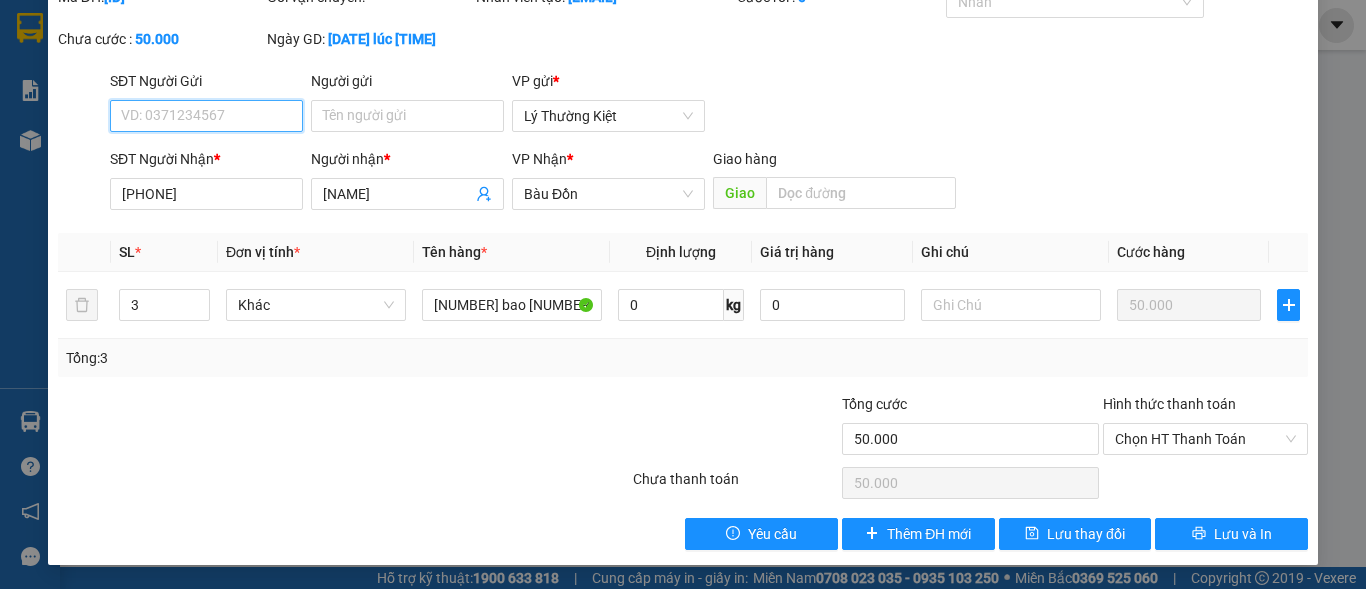 scroll, scrollTop: 0, scrollLeft: 0, axis: both 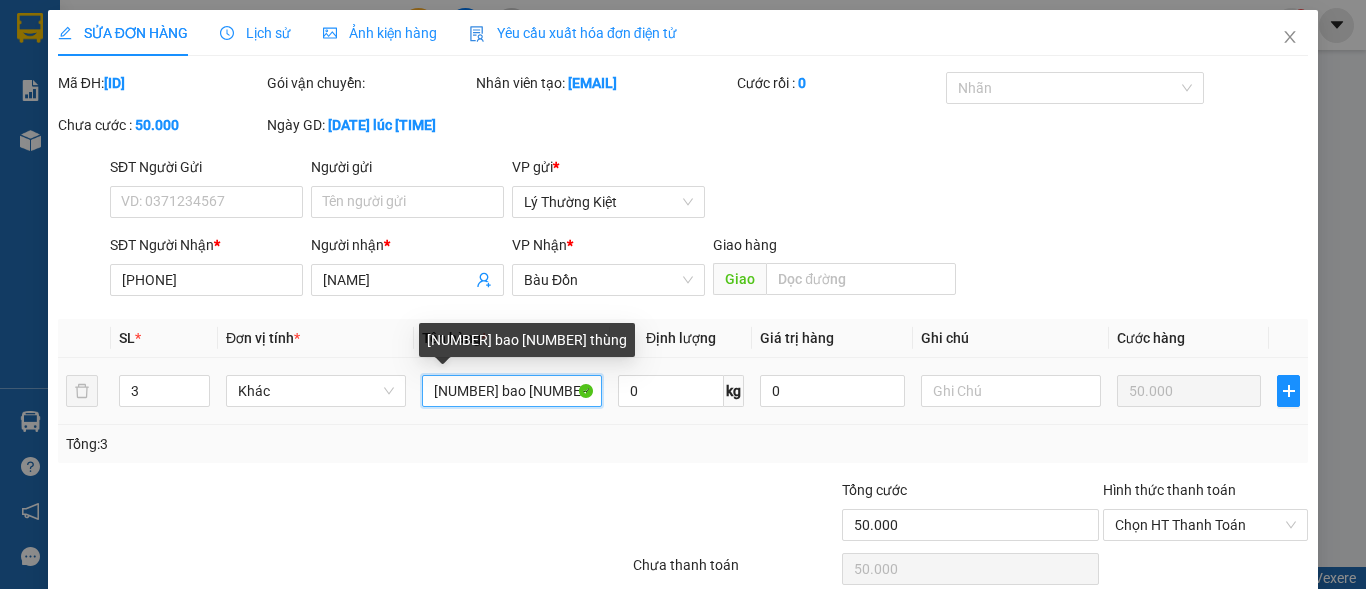 click on "[NUMBER] bao [NUMBER] thùng" at bounding box center (512, 391) 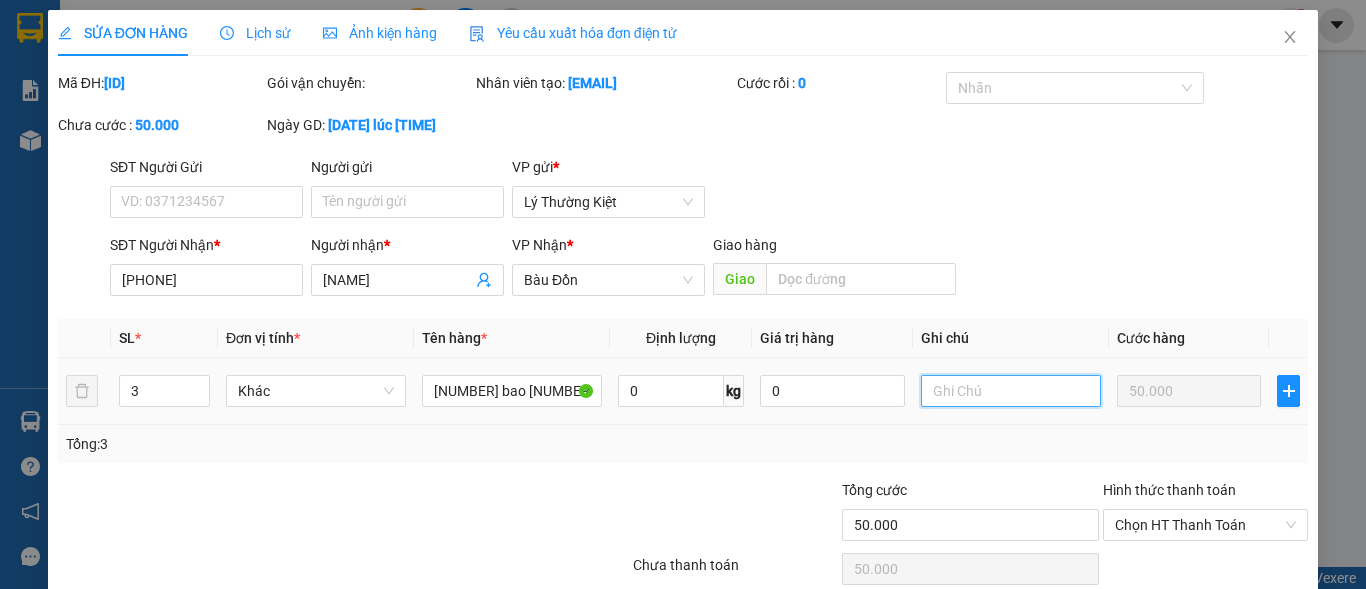 click at bounding box center [1011, 391] 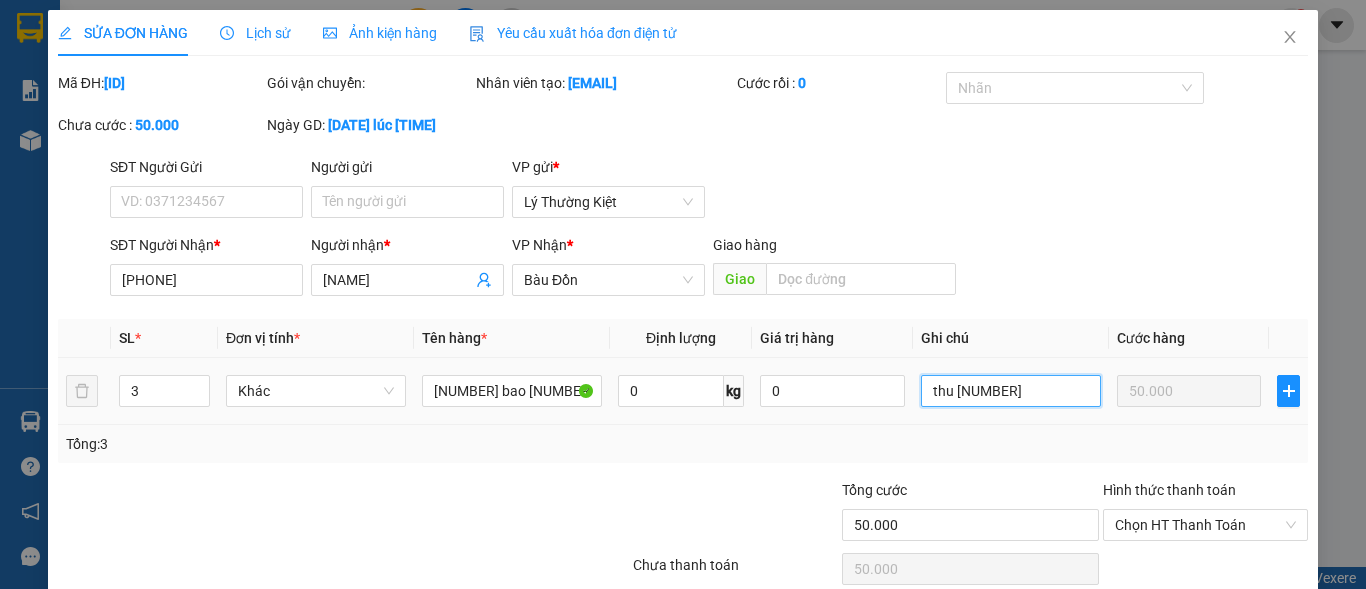 type on "thu [NUMBER]" 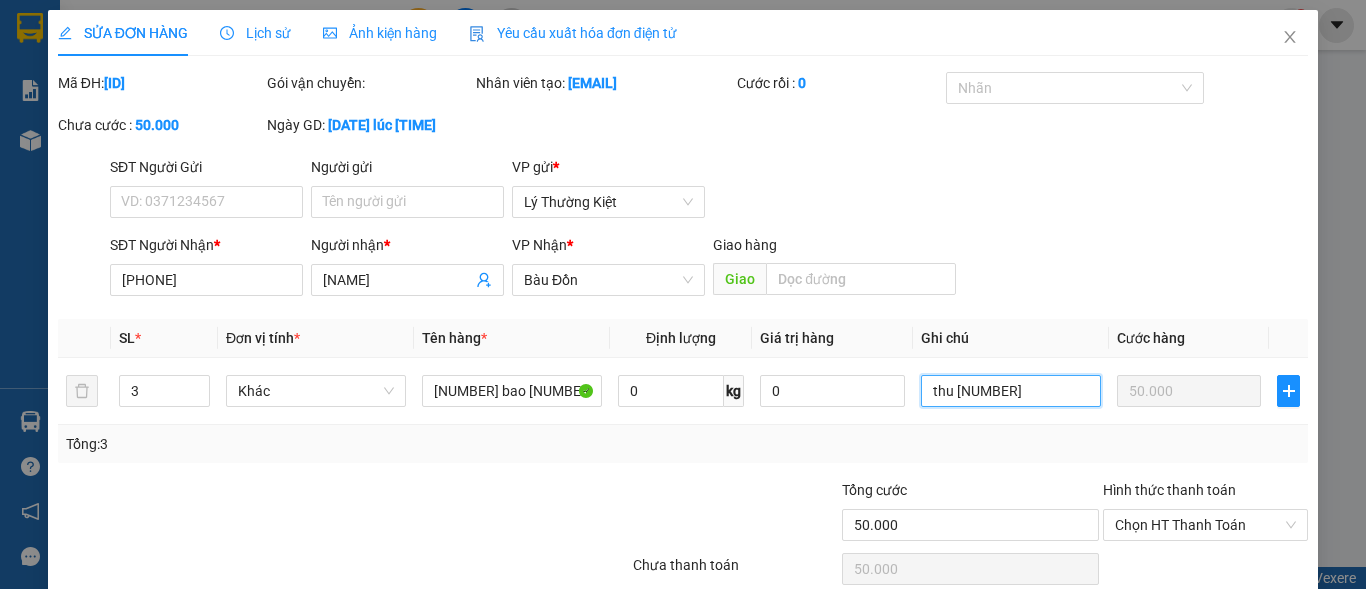 scroll, scrollTop: 86, scrollLeft: 0, axis: vertical 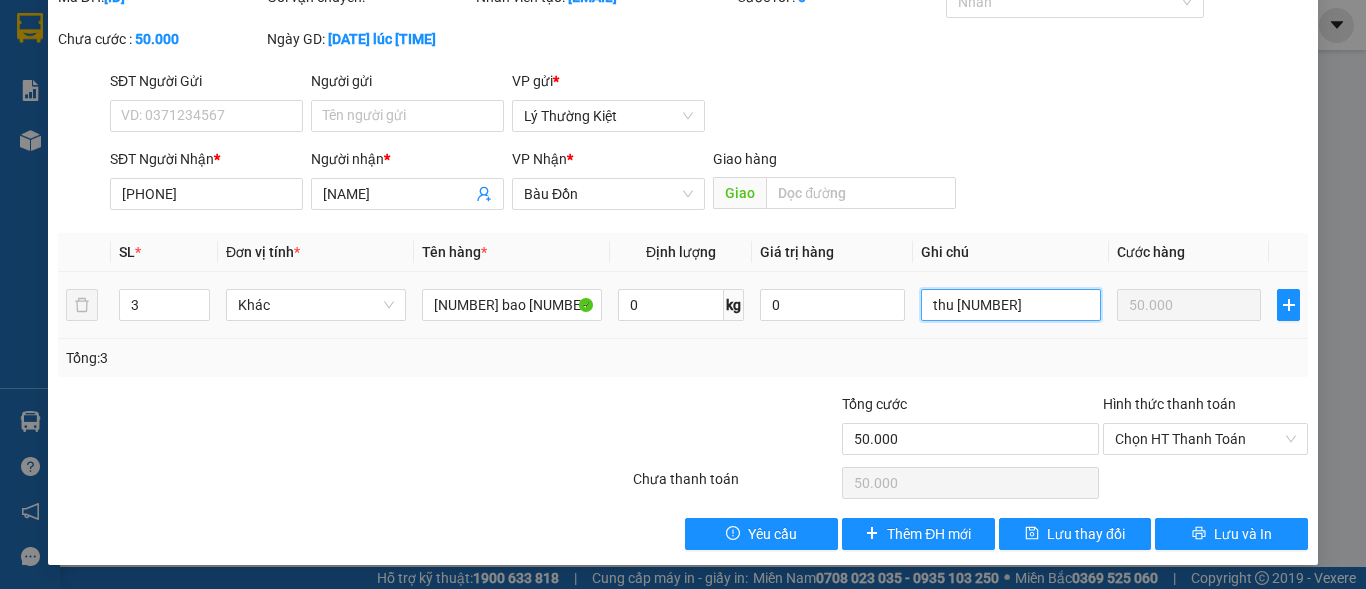 drag, startPoint x: 988, startPoint y: 307, endPoint x: 902, endPoint y: 295, distance: 86.833176 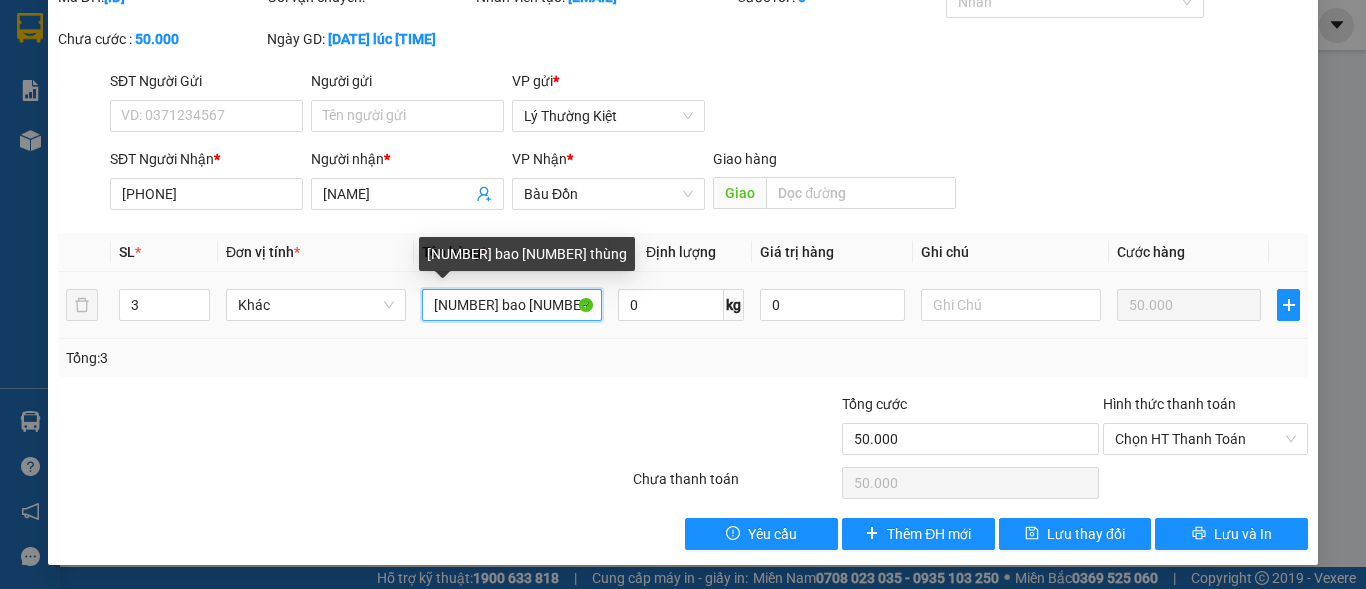 click on "[NUMBER] bao [NUMBER] thùng" at bounding box center [512, 305] 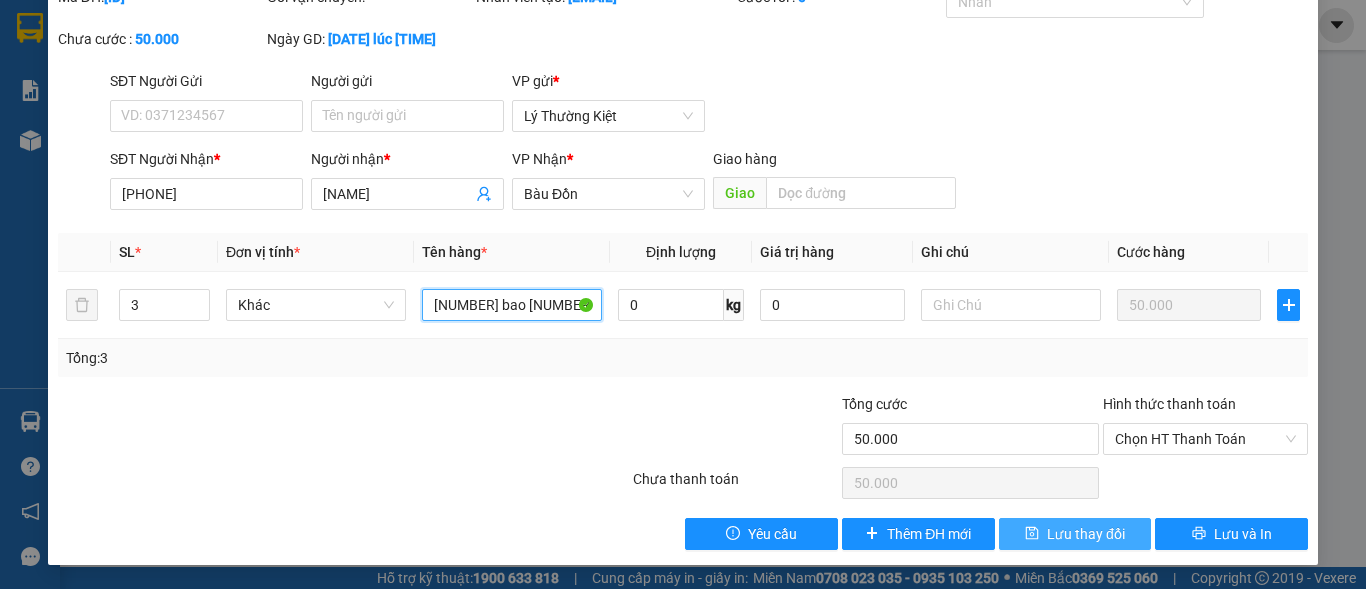 type on "[NUMBER] bao [NUMBER]  (thu [NUMBER]k)" 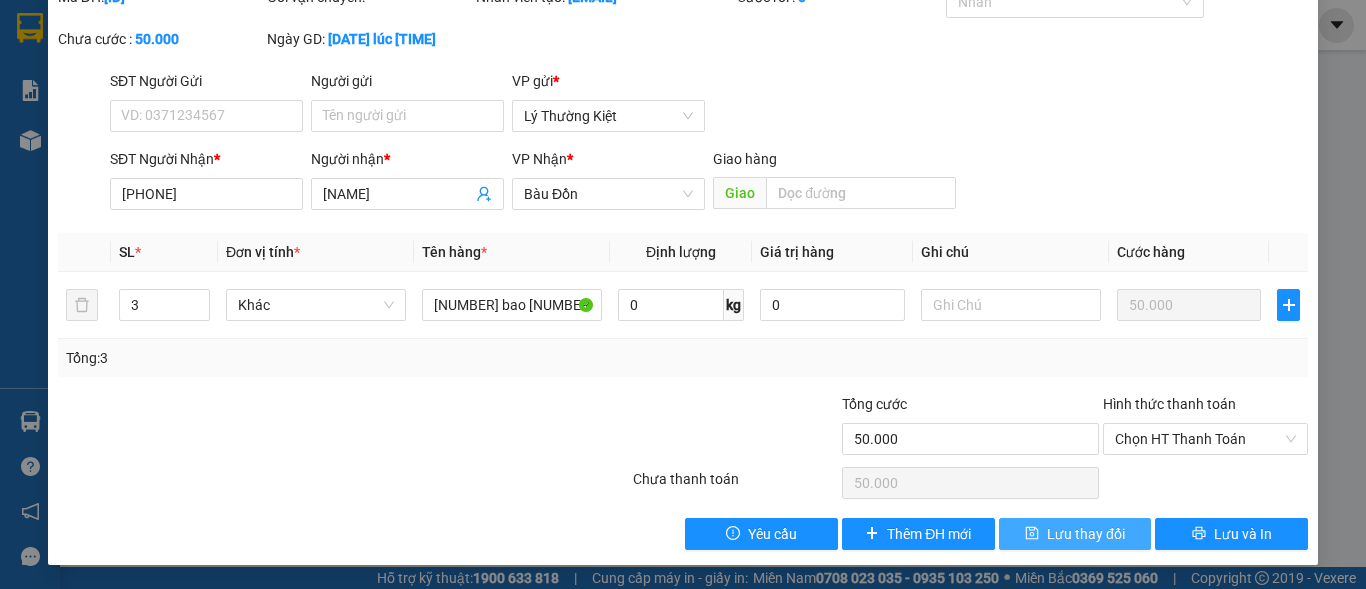 click on "Lưu thay đổi" at bounding box center [1086, 534] 